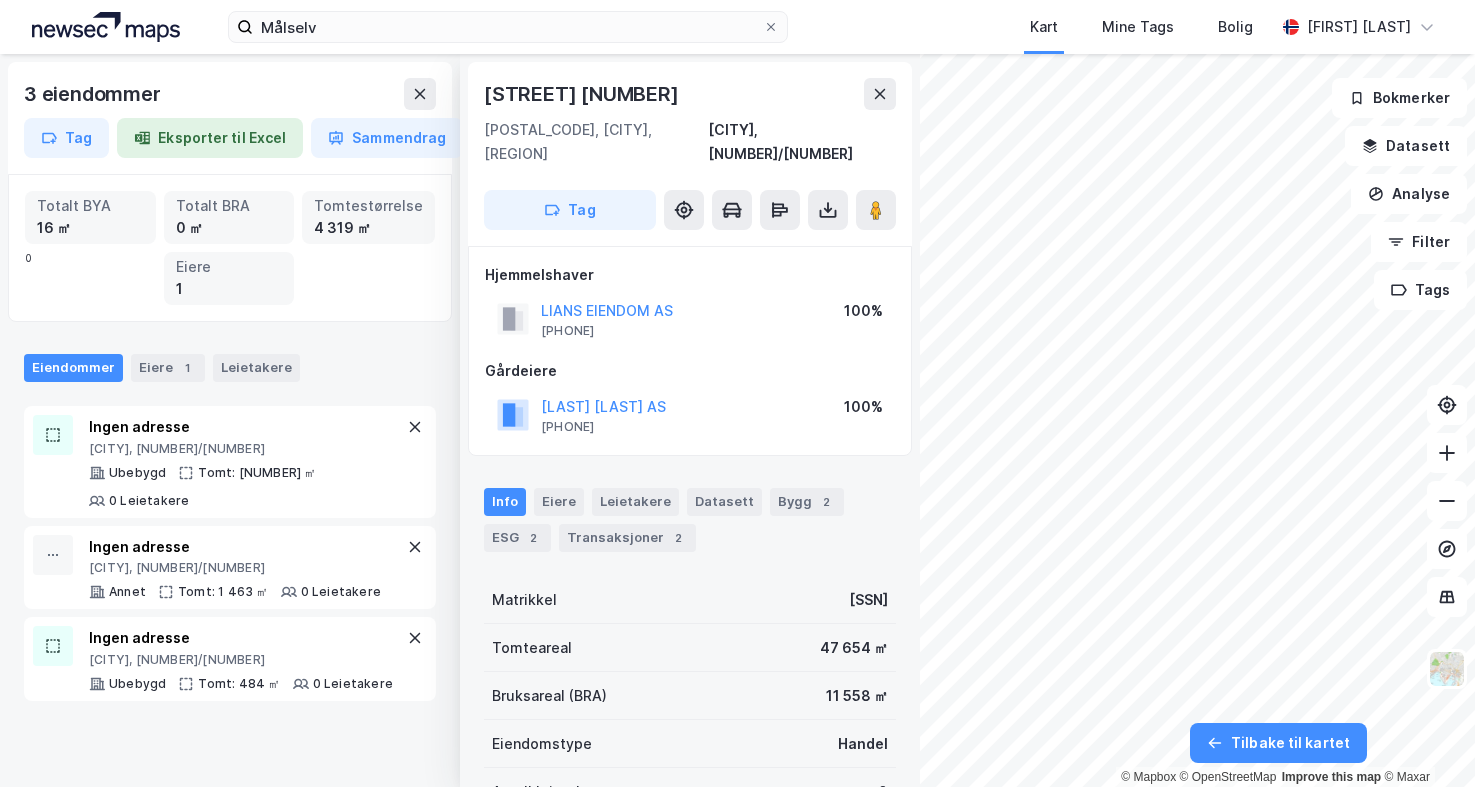 scroll, scrollTop: 0, scrollLeft: 0, axis: both 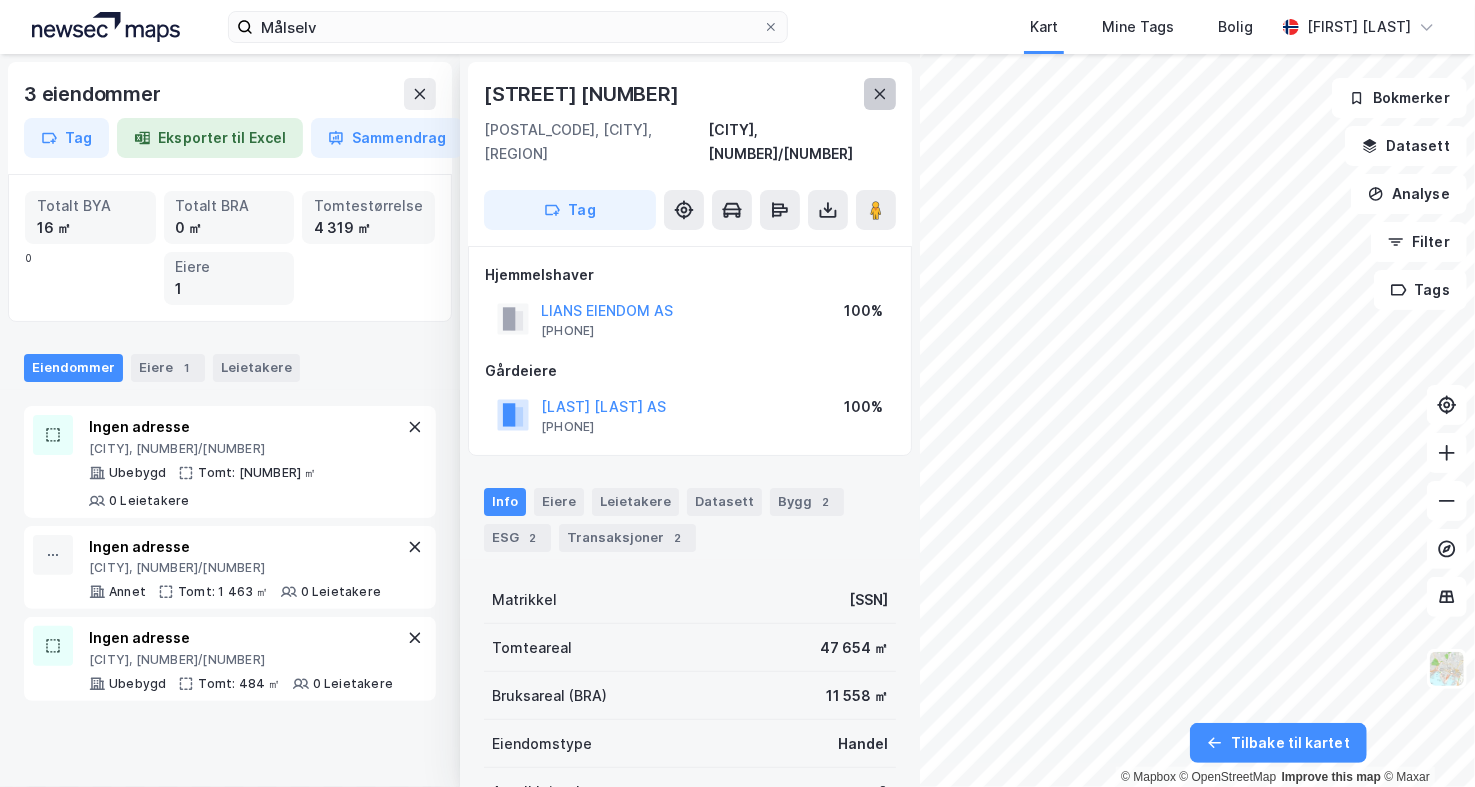 click 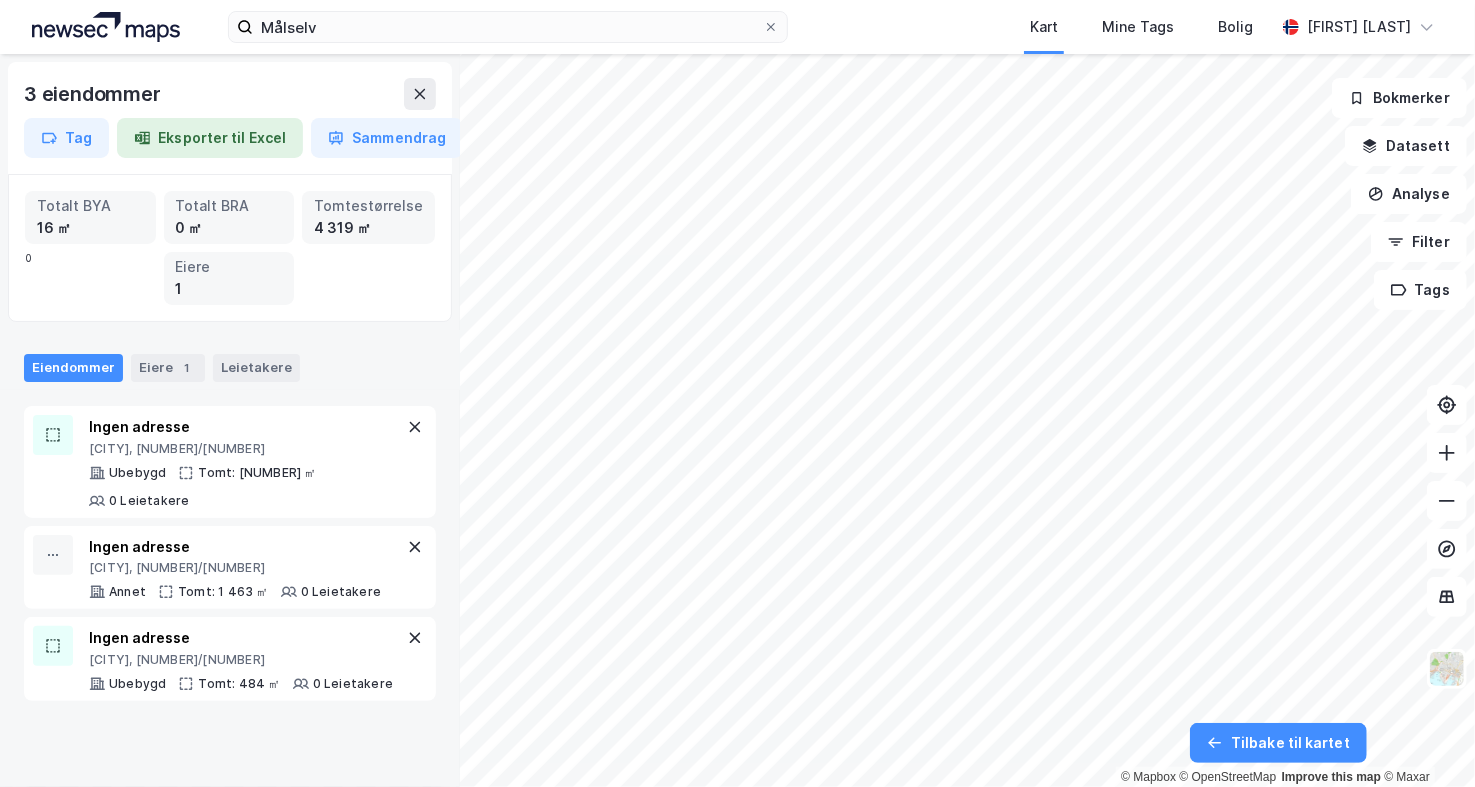 click on "Målselv Kart Mine Tags Bolig Sivert Dæhlie 3 eiendommer Tag Eksporter til Excel Sammendrag Totalt BYA 16 ㎡ Totalt BRA 0 ㎡ Tomtestørrelse 4 319 ㎡ 0 Eiere 1 Eiendommer Eiere 1 Leietakere Ingen adresse [CITY], [NUMBER]/[NUMBER] Ubebygd Tomt: 2 372 ㎡ 0 Leietakere Ingen adresse [CITY], [NUMBER]/[NUMBER] Annet Tomt: 1 463 ㎡ 0 Leietakere Ingen adresse [CITY], [NUMBER]/[NUMBER] Ubebygd Tomt: 484 ㎡ 0 Leietakere © Mapbox   © OpenStreetMap   Improve this map   © Maxar Bokmerker Datasett Analyse Filter Tags Tilbake til kartet" at bounding box center (737, 393) 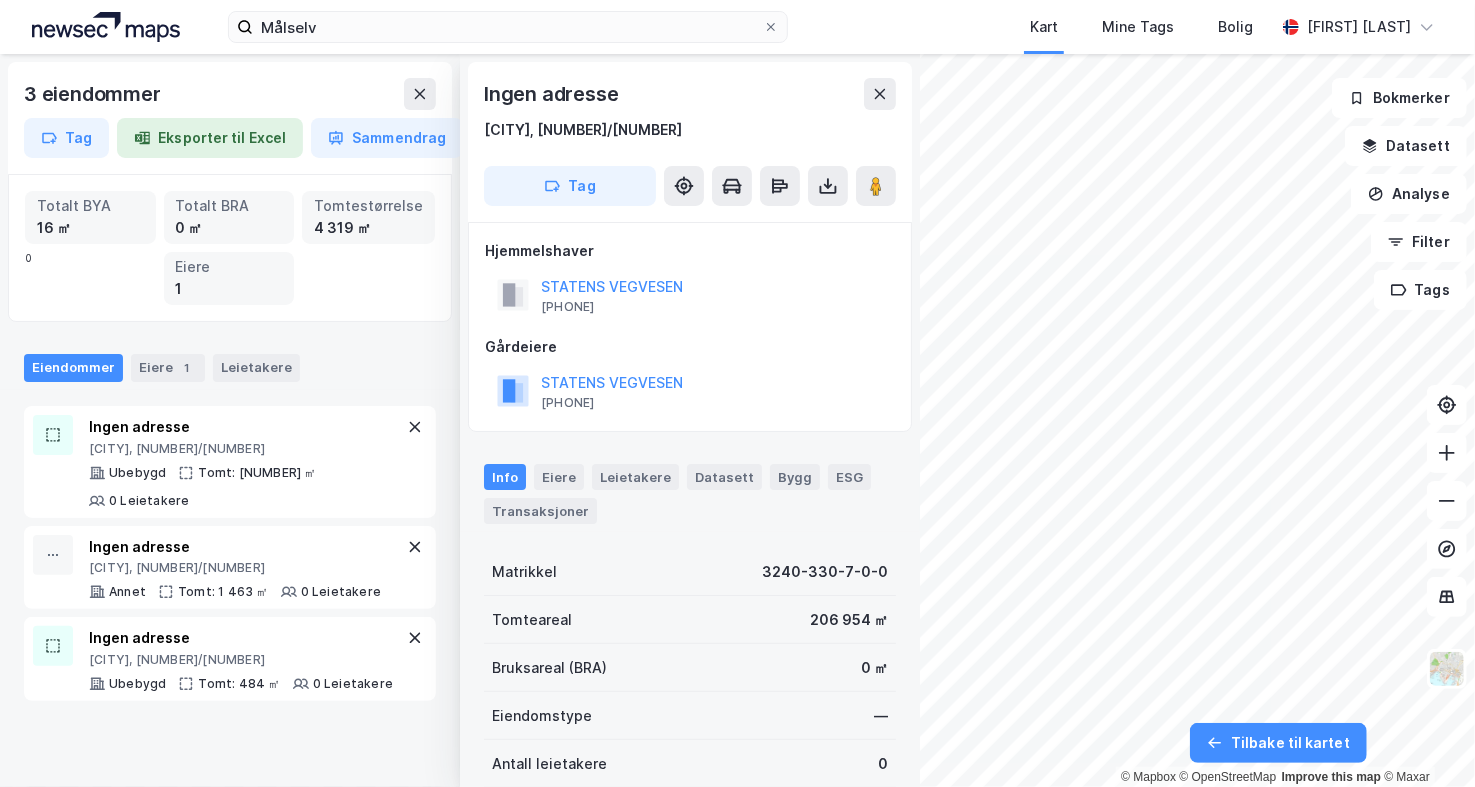 click on "Kjøp/salg av egen fast eiendom" at bounding box center [737, 420] 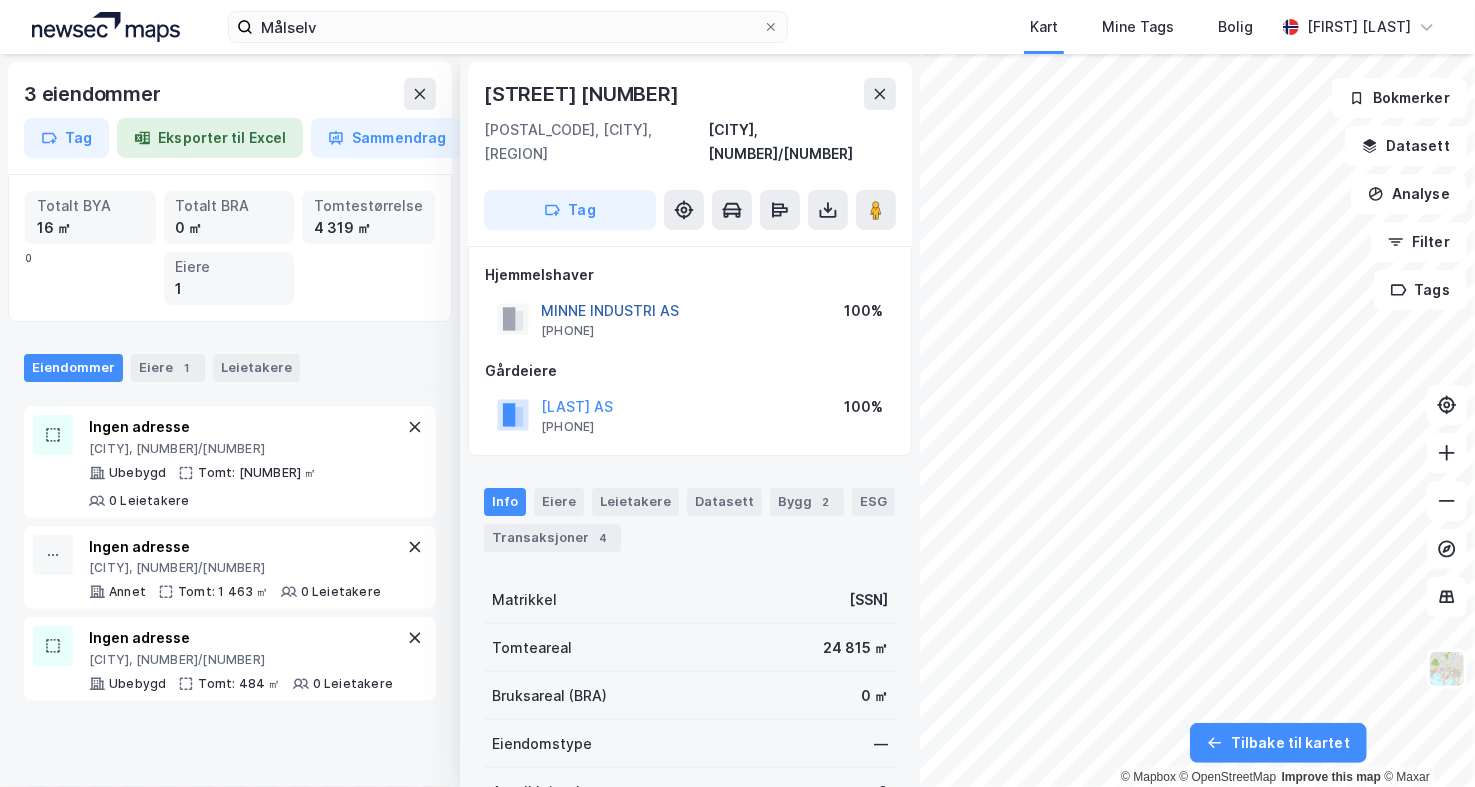 click on "MINNE INDUSTRI AS" at bounding box center (0, 0) 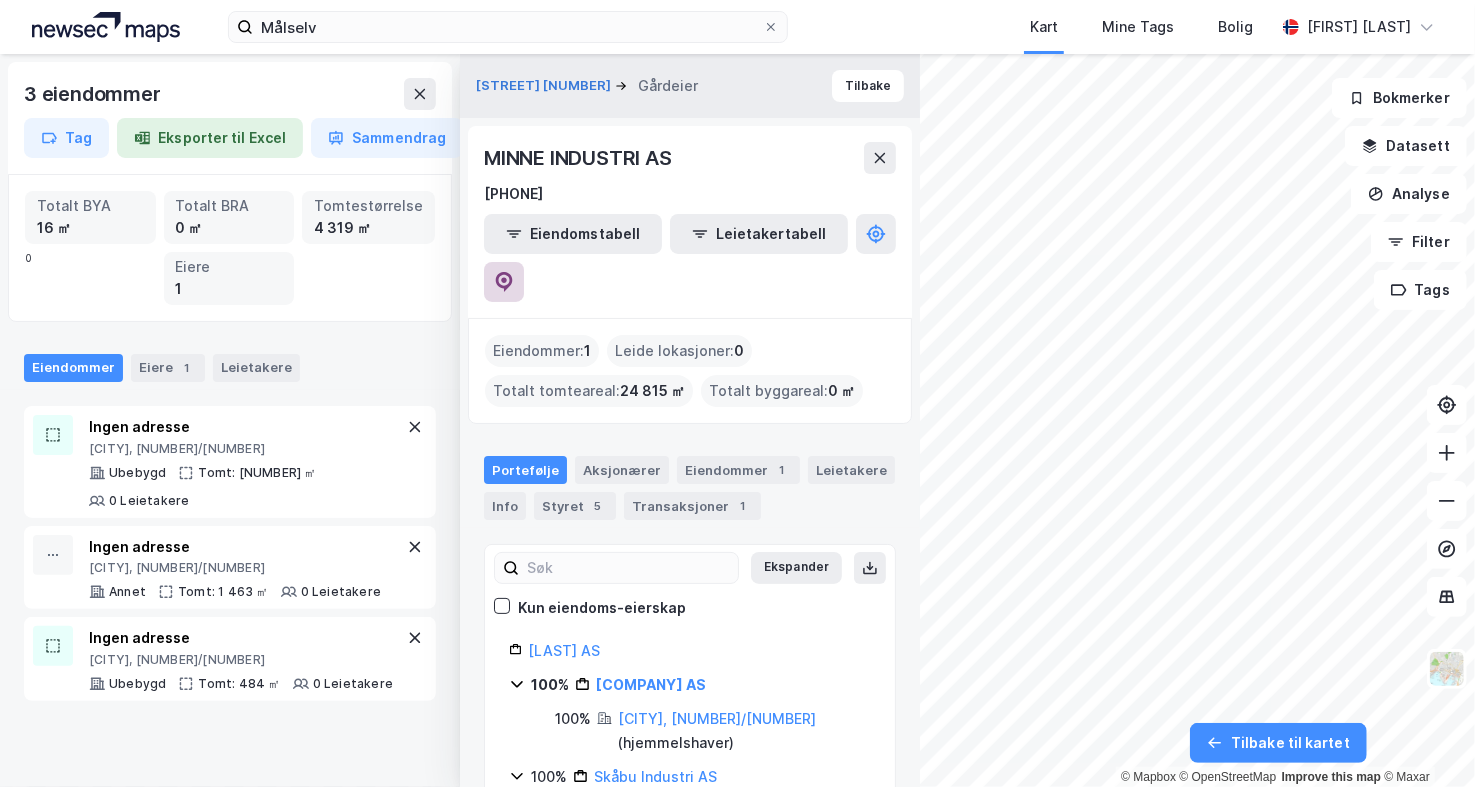 click 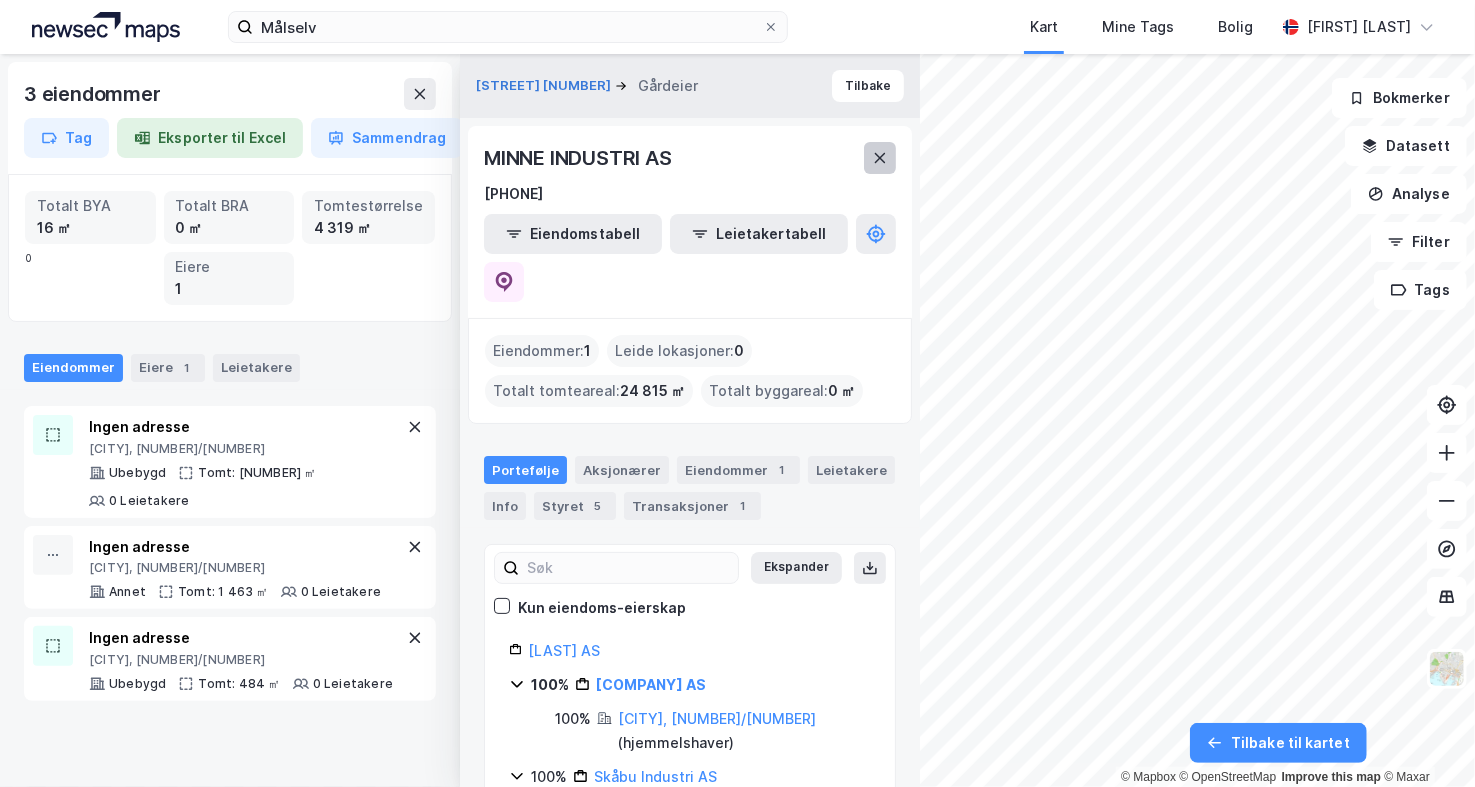 click at bounding box center [880, 158] 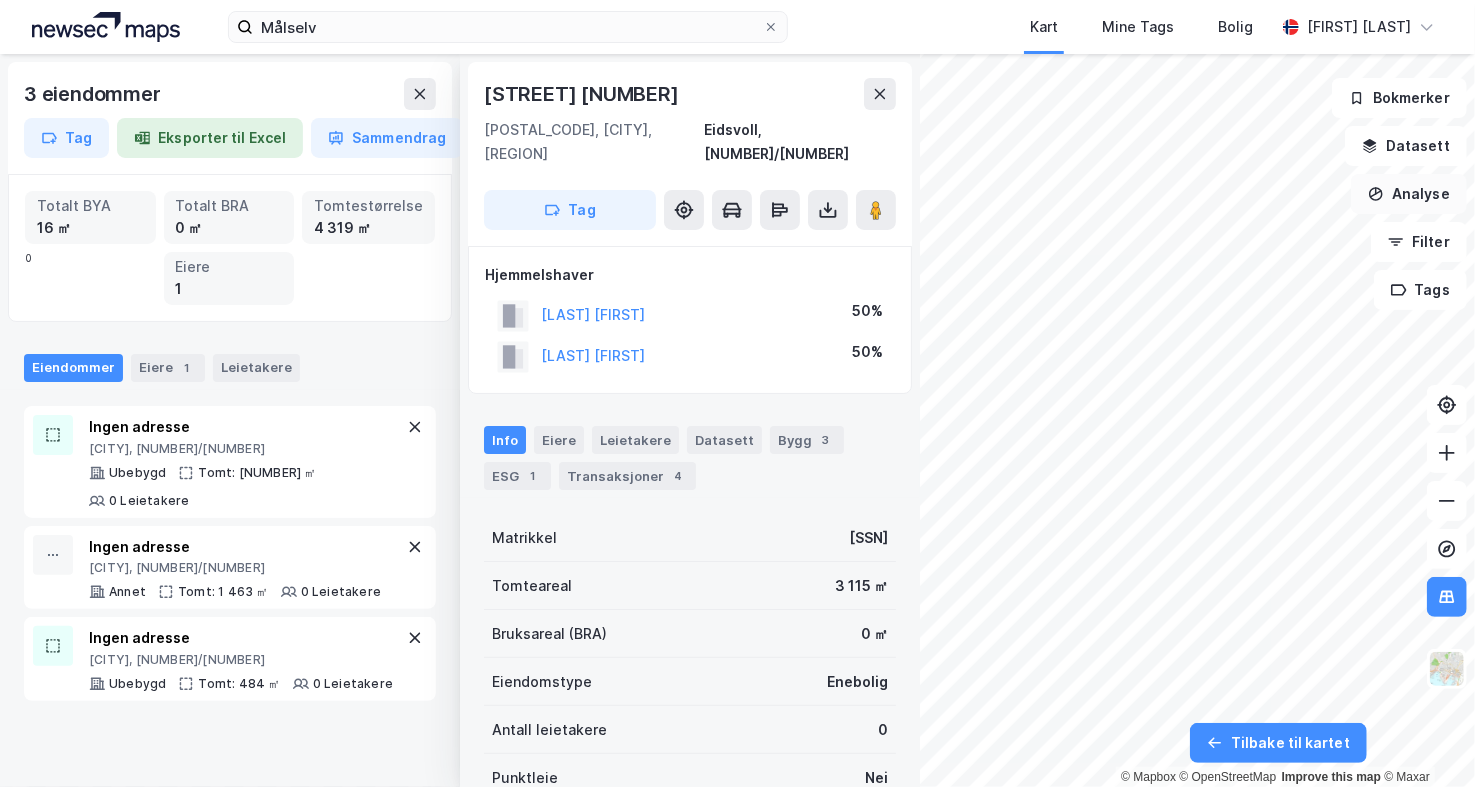 click on "3 eiendommer Tag Eksporter til Excel Sammendrag Totalt BYA 16 ㎡ Totalt BRA 0 ㎡ Tomtestørrelse 4 319 ㎡ 0 Eiere 1 Eiendommer Eiere 1 Leietakere Ingen adresse [CITY], [NUMBER]/[NUMBER] Ubebygd Tomt: 2 372 ㎡ 0 Leietakere Ingen adresse [CITY], [NUMBER]/[NUMBER] Annet Tomt: 1 463 ㎡ 0 Leietakere Ingen adresse [CITY], [NUMBER]/[NUMBER] Ubebygd Tomt: 484 ㎡ 0 Leietakere © Mapbox   © OpenStreetMap   Improve this map   © Maxar [STREET] [NUMBER] [POSTAL_CODE], [CITY], [REGION] Tag Hjemmelshaver [LAST] [FIRST] 50% [LAST] [FIRST] 50% Info Eiere Leietakere Datasett Bygg 3 ESG 1 Transaksjoner 4 Matrikkel [SSN] Tomteareal 3 115 ㎡ Bruksareal (BRA) 0 ㎡ Eiendomstype Enebolig Antall leietakere 0 Punktleie Nei Festegrunn Nei Tinglyst Ja Kommunekart Miljøstatus Delt eieskap Eiendommen er eid av flere gårdeiere Bokmerker Datasett Analyse Filter Tags Tilbake til kartet" at bounding box center (737, 420) 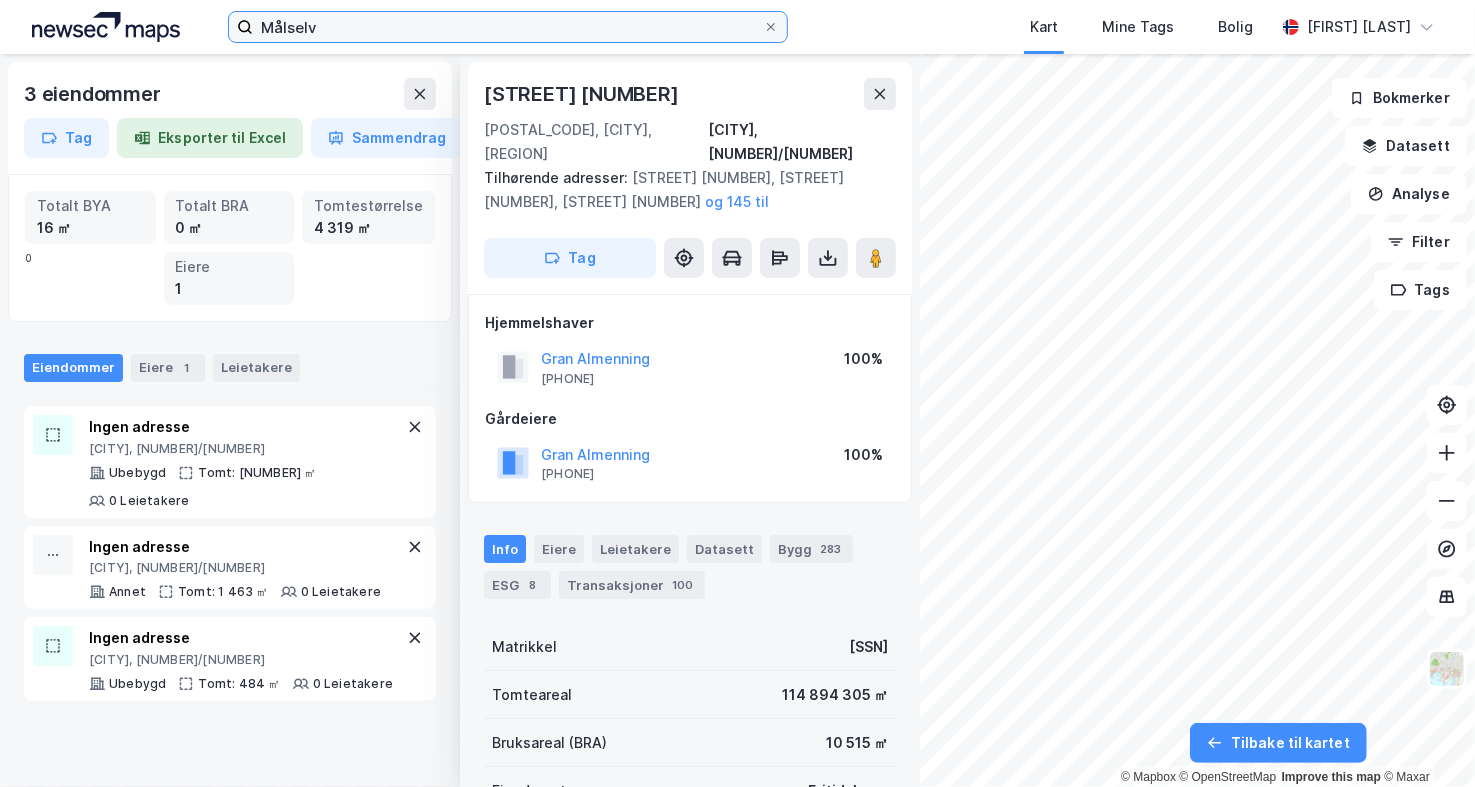 click on "Målselv" at bounding box center [508, 27] 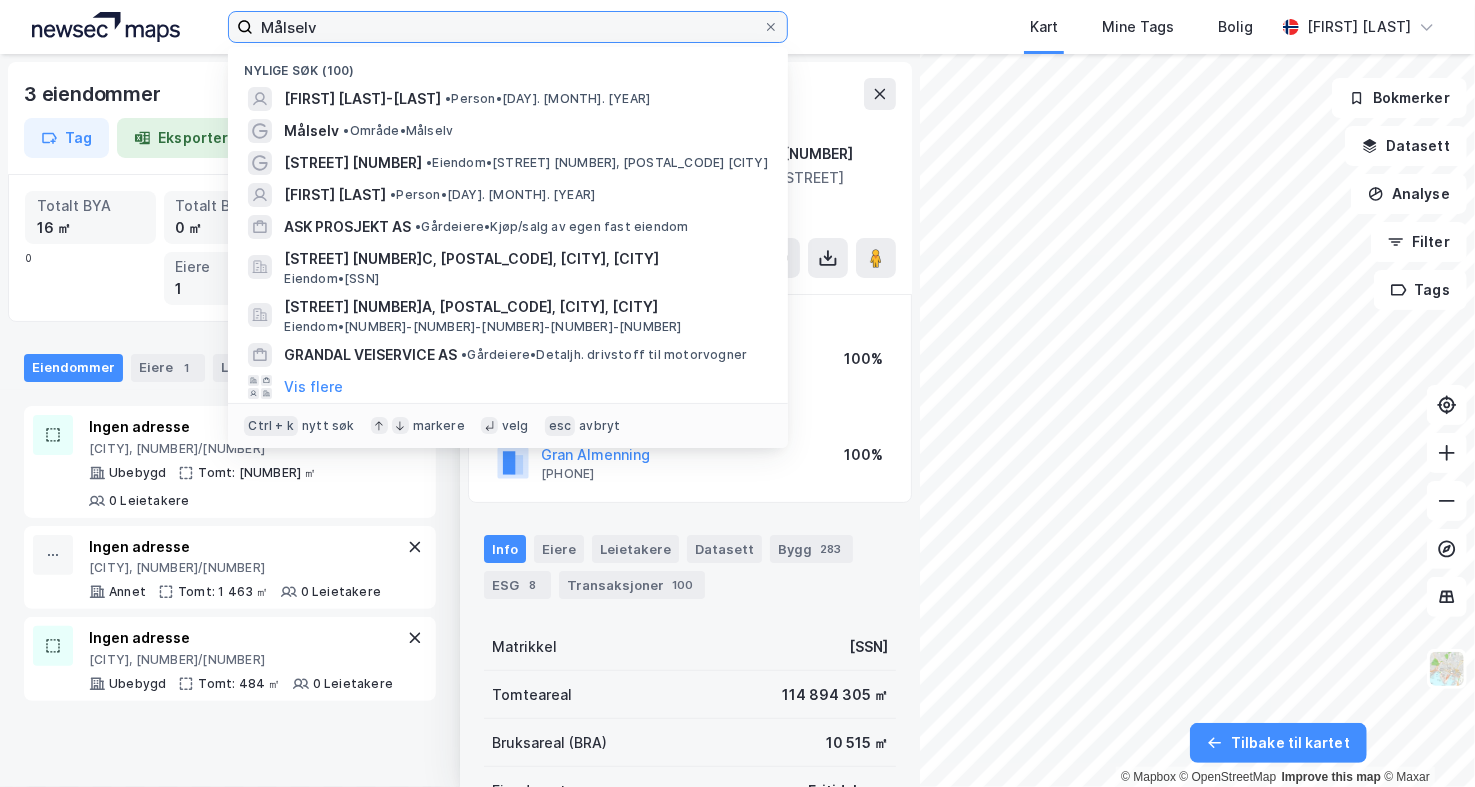 click on "Målselv" at bounding box center [508, 27] 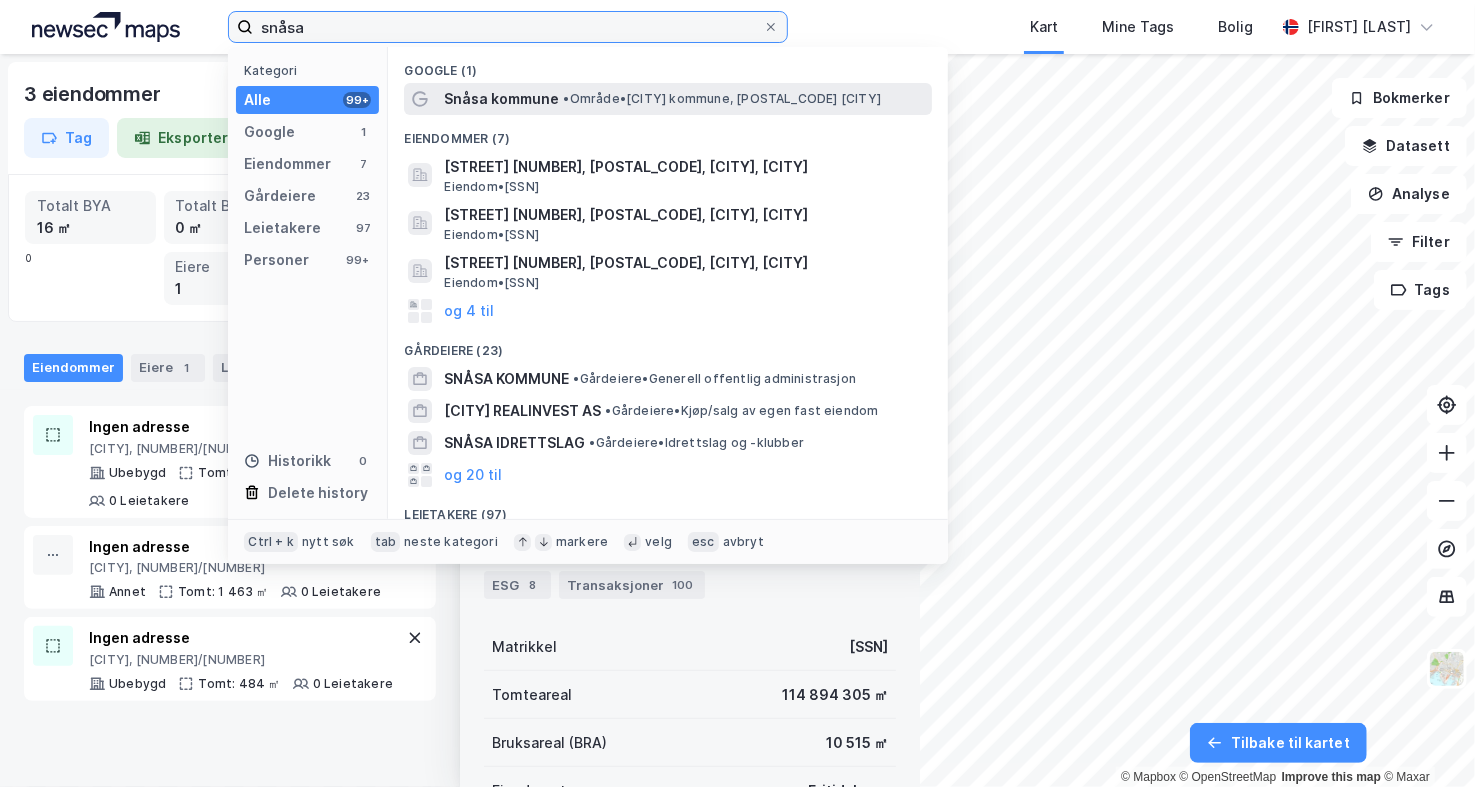type on "snåsa" 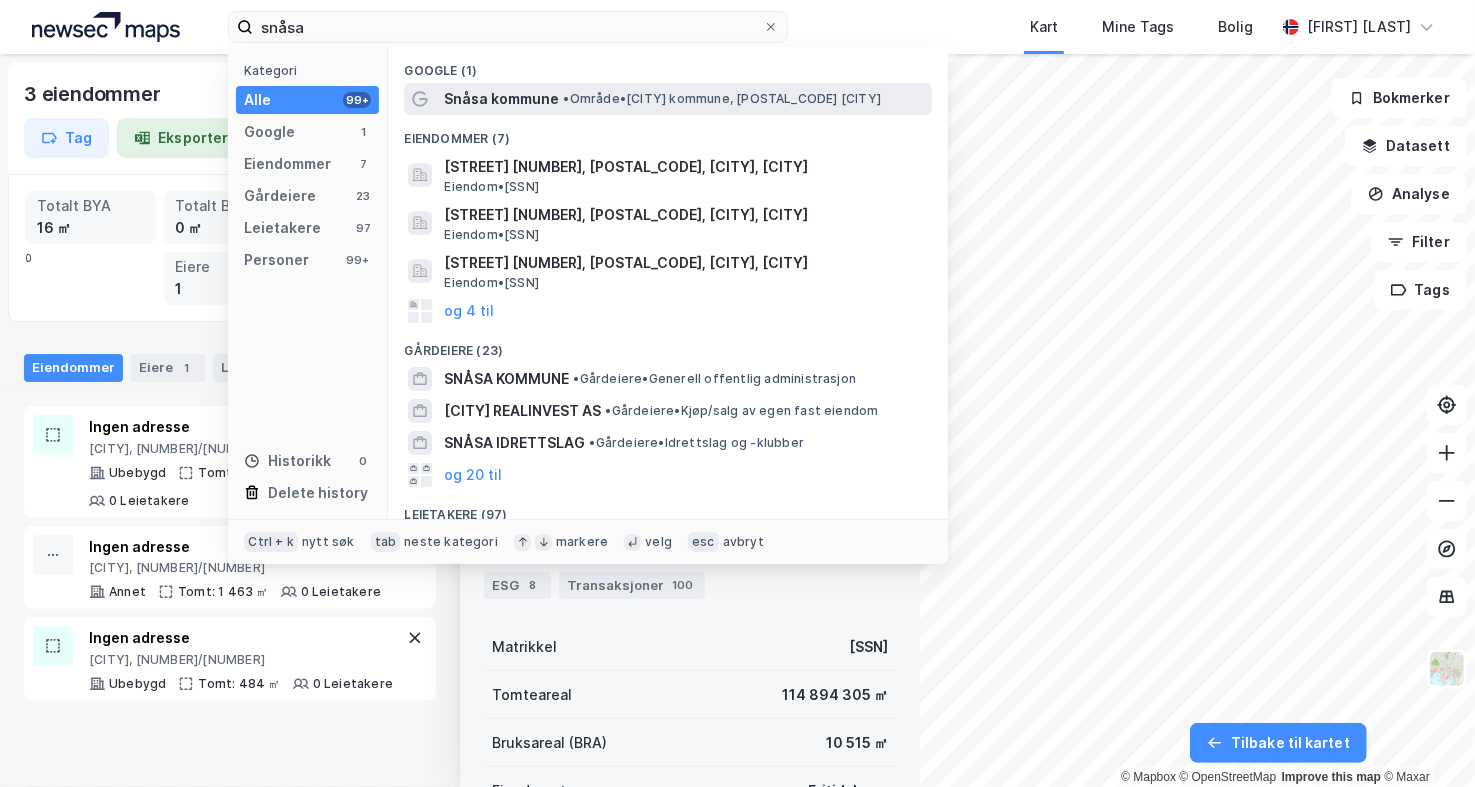 click on "• Område • [CITY] kommune, [POSTAL_CODE] [CITY]" at bounding box center (722, 99) 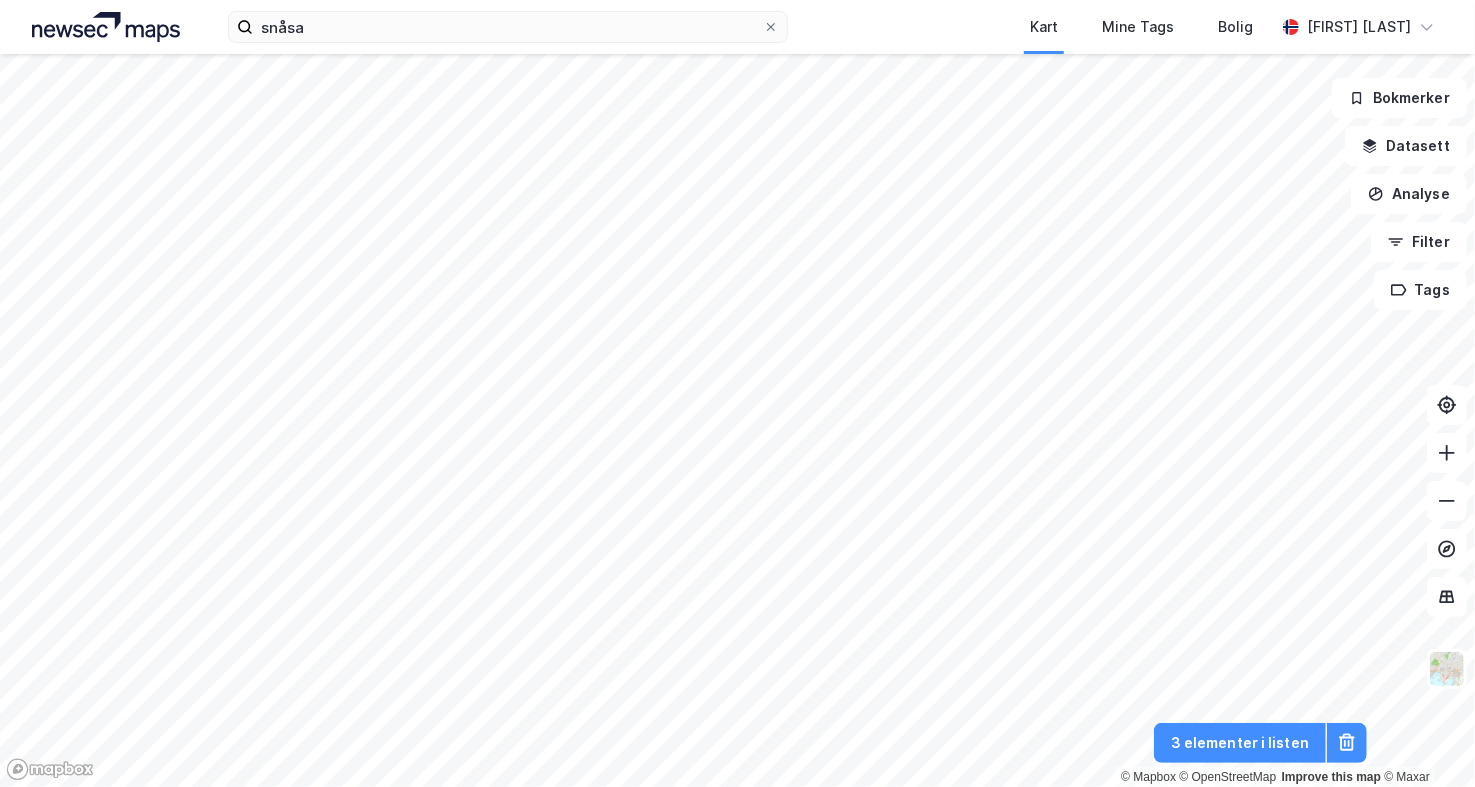 click on "[CITY] Kart Mine Tags Bolig Sivert Dæhlie © Mapbox   © OpenStreetMap   Improve this map   © Maxar Bokmerker Datasett Analyse Filter Tags 3 elementer i listen" at bounding box center [737, 393] 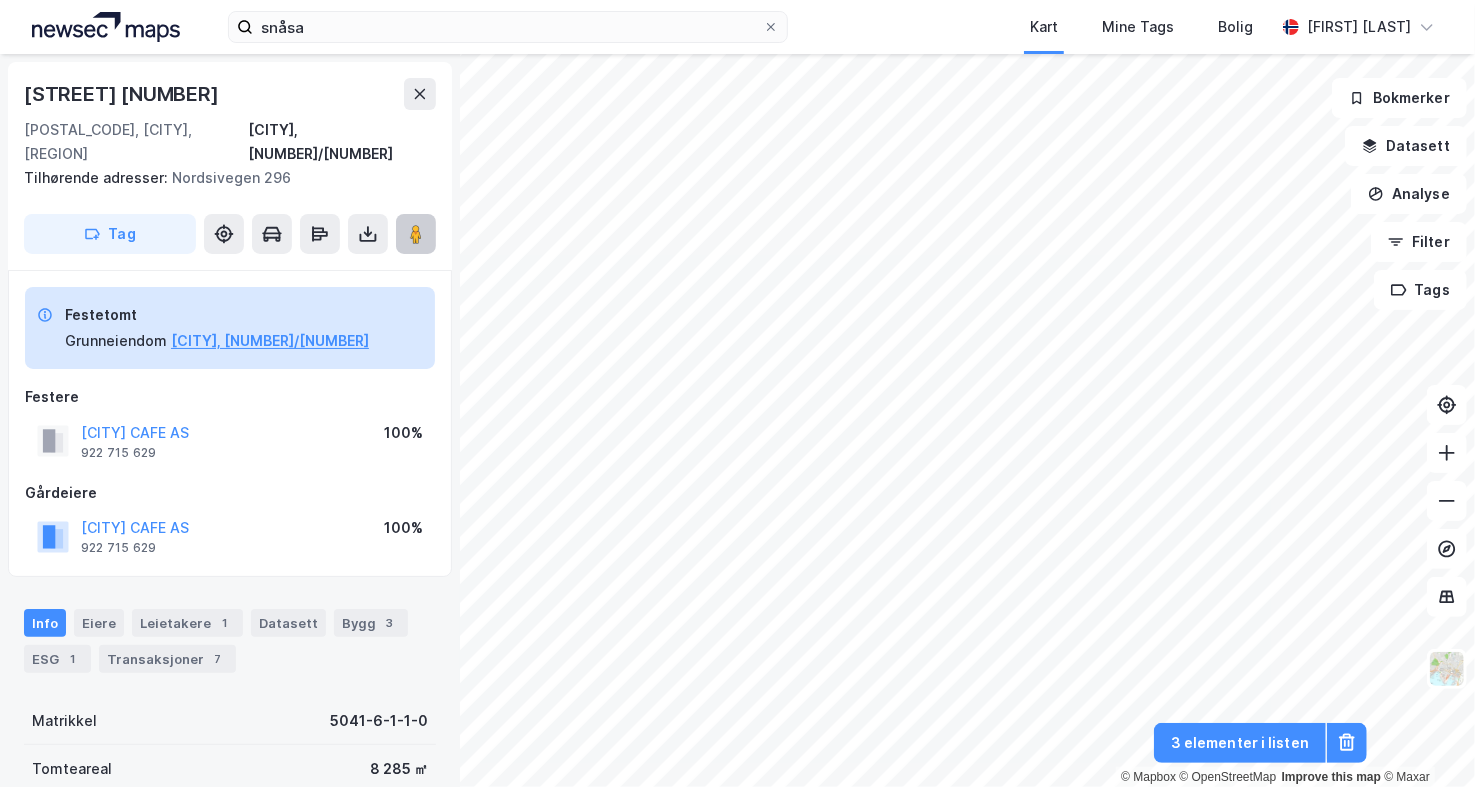 click at bounding box center [416, 234] 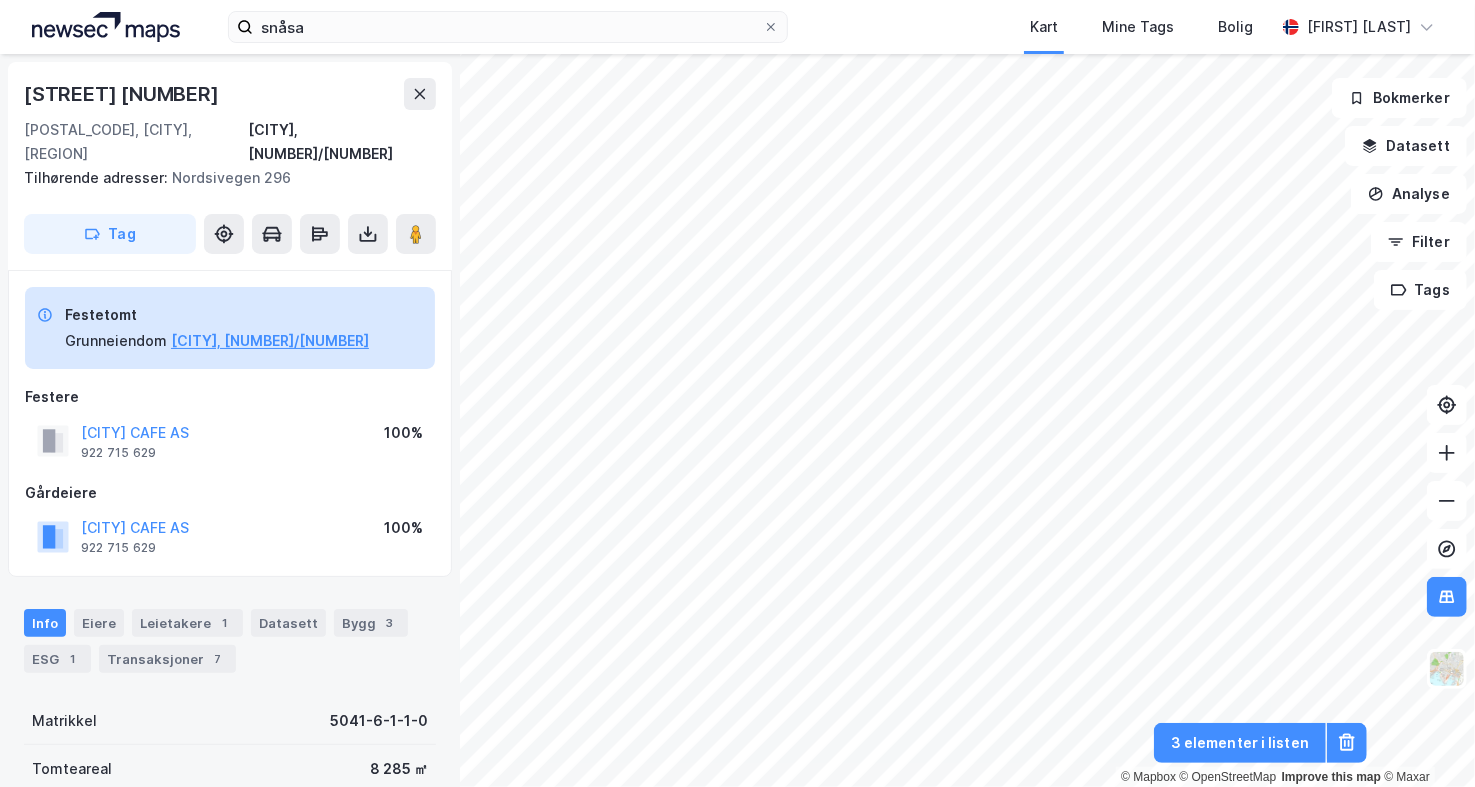 click on "snåsa Kart Mine Tags Bolig Sivert Dæhlie © Mapbox   © OpenStreetMap   Improve this map   © Maxar Nordsivegen 298 7760, Snåsa, Trøndelag Snåsa, [DATE]/[NUMBER] Tilhørende adresser:   Nordsivegen 296 Tag Festetomt Grunneiendom Snåsa, [NUMBER]/[NUMBER] Festere ASK PROSJEKT AS [PHONE] 100% Gårdeiere ASK PROSJEKT AS [PHONE] 100% Info Eiere Leietakere 1 Datasett Bygg 3 ESG 1 Transaksjoner 7 Matrikkel [NUMBER]-[NUMBER]-[NUMBER]-[NUMBER]-[NUMBER] Tomteareal 8 285 ㎉ Bruksareal (BRA) 693 ㎉ Eiendomstype Enebolig, Handel Antall leietakere 1 Festetype Grunnfeste Tinglyst Ja Arealplaner Kommunekart Miljøstatus Bokmerker Datasett Analyse Filter Tags 3 elementer i listen" at bounding box center [737, 393] 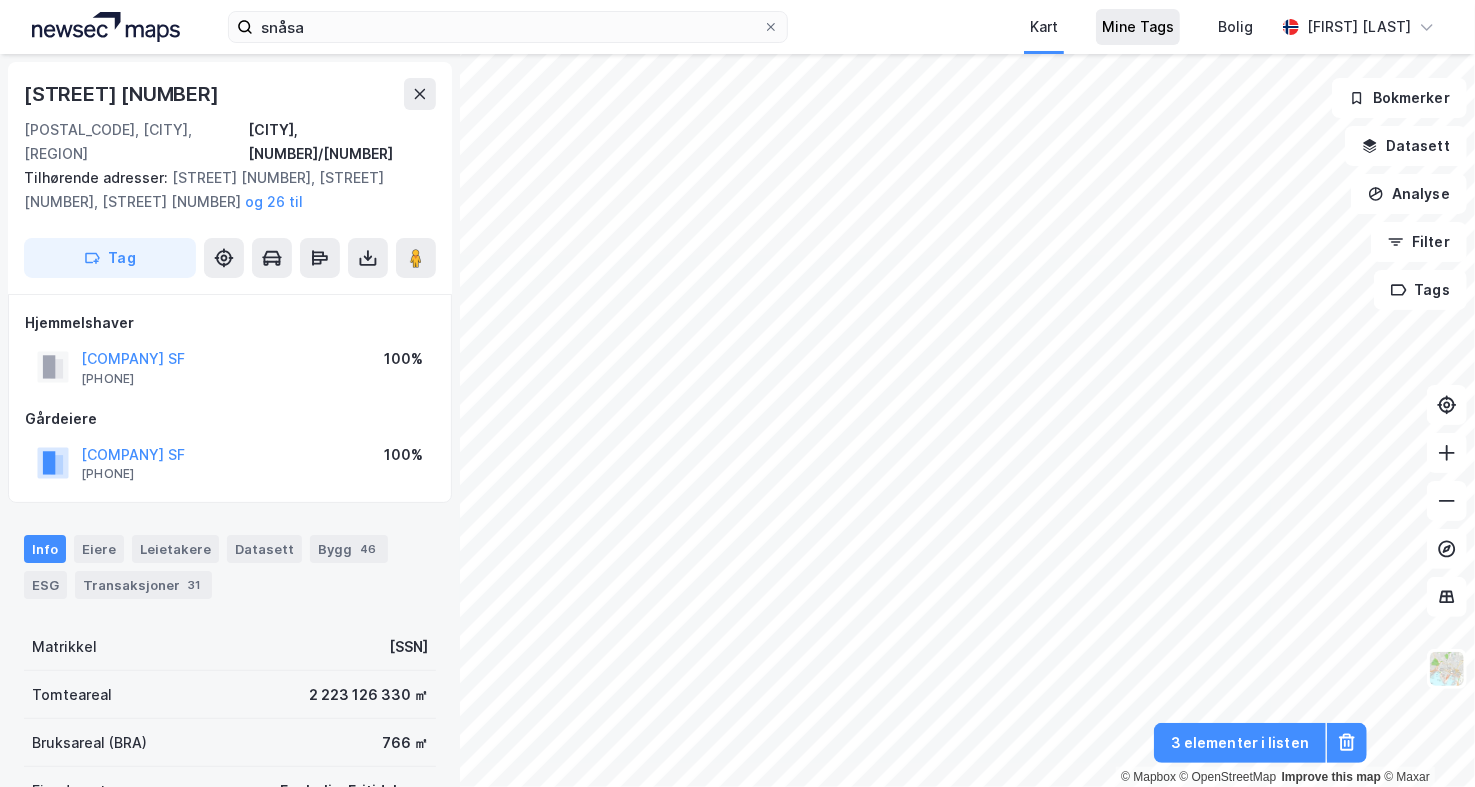 click on "[CITY] Kart Mine Tags Bolig Sivert Dæhlie © Mapbox   © OpenStreetMap   Improve this map   © Maxar [STREET] [NUMBER] [POSTAL_CODE], [CITY], [REGION] [CITY], [NUMBER]/[NUMBER] Tilhørende adresser:   [STREET] [NUMBER],  [STREET] [NUMBER],  [STREET] [NUMBER]   og 26 til Tag Hjemmelshaver [COMPANY] [PHONE] 100% Gårdeiere [COMPANY] [PHONE] Info Eiere Leietakere Datasett Bygg 46 ESG Transaksjoner 31 Matrikkel [SSN] Tomteareal 2 223 126 330 ㎡ Bruksareal (BRA) 766 ㎡ Eiendomstype Enebolig, Fritidsbygg Antall leietakere 0 Punktleie Ja Festegrunn Ja Tinglyst Ja Arealplaner Kommunekart Miljøstatus Kulturminne Eiendommen er et registrert kulturminne. Tilleggsrestriksjoner kan gjelde. Bokmerker Datasett Analyse Filter Tags 3 elementer i listen" at bounding box center (737, 393) 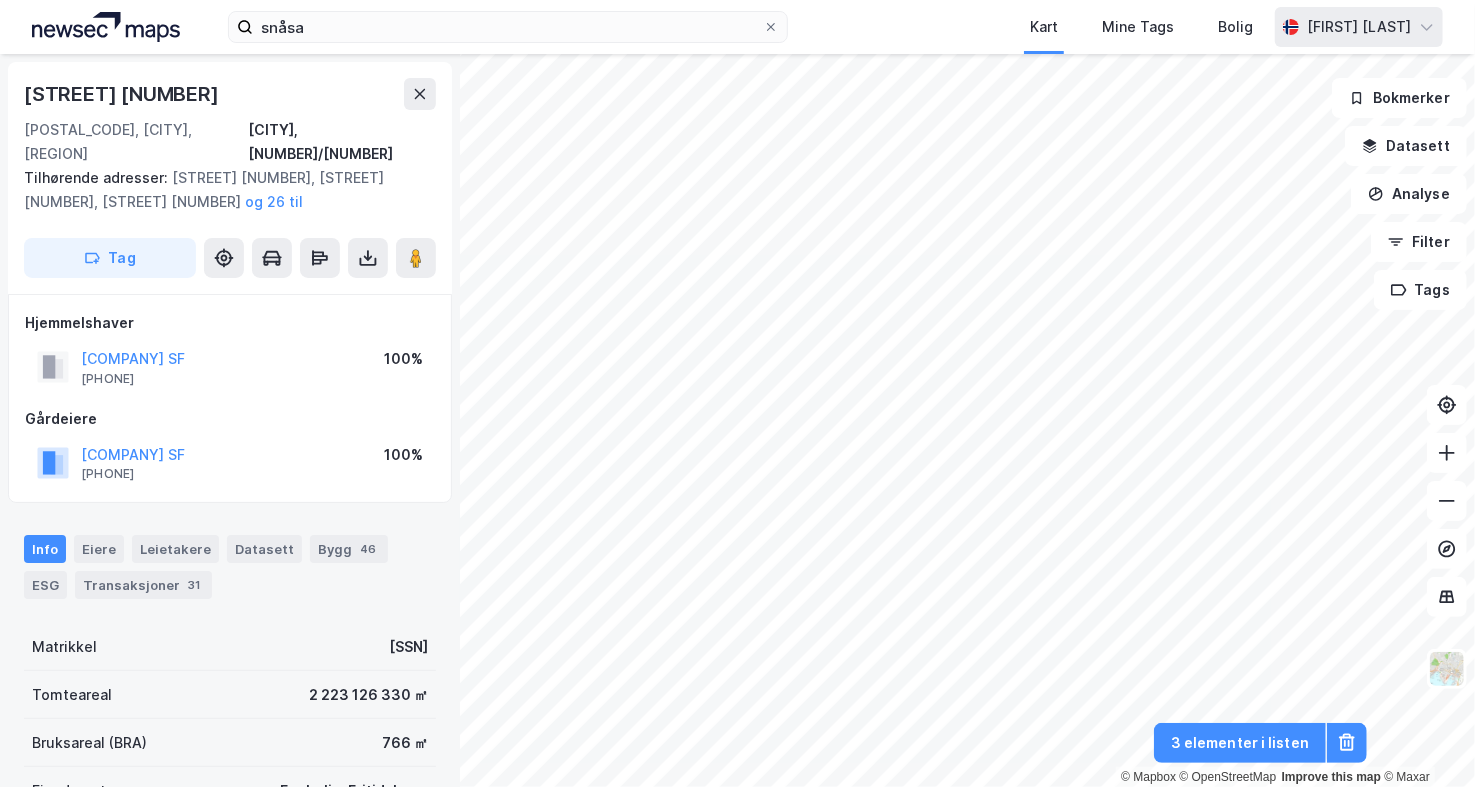 click on "[CITY] Kart Mine Tags Bolig Sivert Dæhlie © Mapbox   © OpenStreetMap   Improve this map   © Maxar [STREET] [NUMBER] [POSTAL_CODE], [CITY], [REGION] [CITY], [NUMBER]/[NUMBER] Tilhørende adresser:   [STREET] [NUMBER],  [STREET] [NUMBER],  [STREET] [NUMBER]   og 26 til Tag Hjemmelshaver [COMPANY] [PHONE] 100% Gårdeiere [COMPANY] [PHONE] Info Eiere Leietakere Datasett Bygg 46 ESG Transaksjoner 31 Matrikkel [SSN] Tomteareal 2 223 126 330 ㎡ Bruksareal (BRA) 766 ㎡ Eiendomstype Enebolig, Fritidsbygg Antall leietakere 0 Punktleie Ja Festegrunn Ja Tinglyst Ja Arealplaner Kommunekart Miljøstatus Kulturminne Eiendommen er et registrert kulturminne. Tilleggsrestriksjoner kan gjelde. Bokmerker Datasett Analyse Filter Tags 3 elementer i listen" at bounding box center (737, 393) 